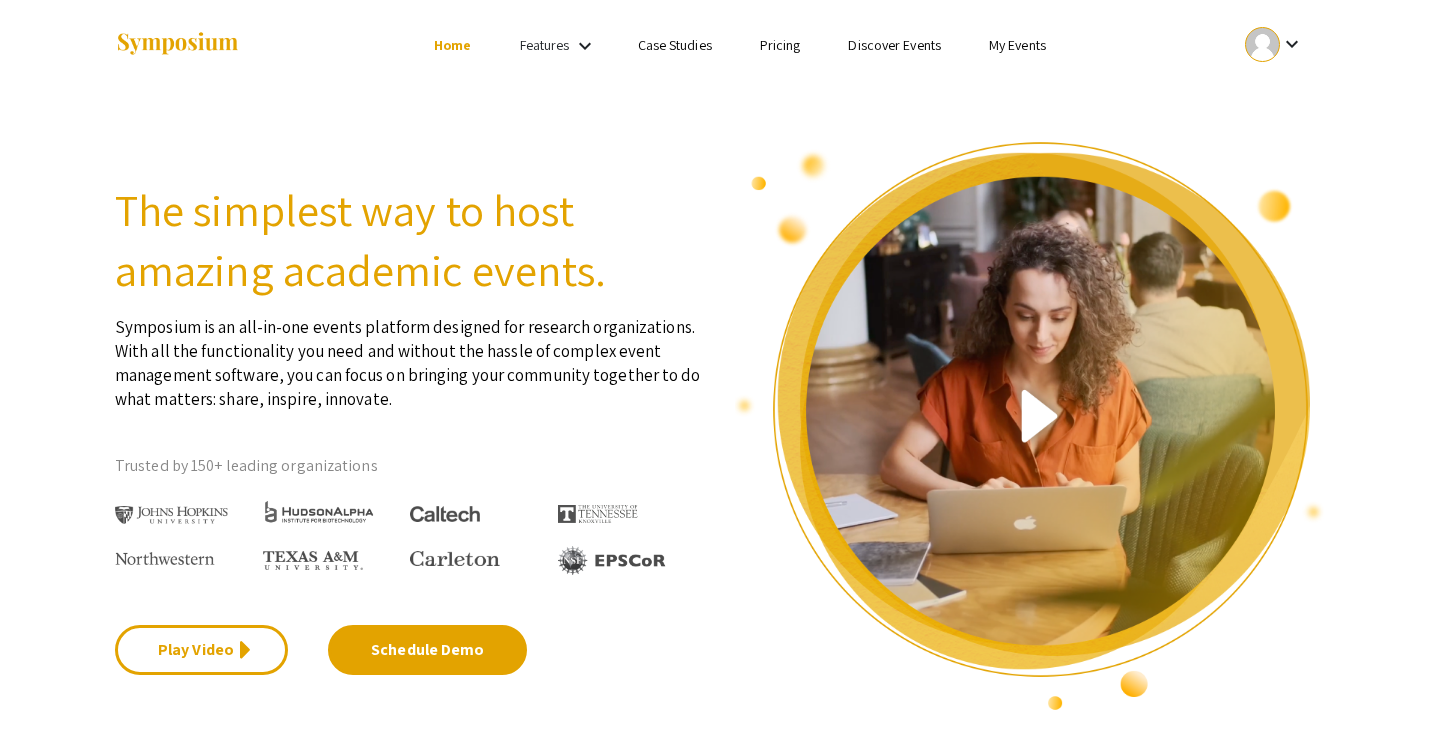 scroll, scrollTop: 0, scrollLeft: 0, axis: both 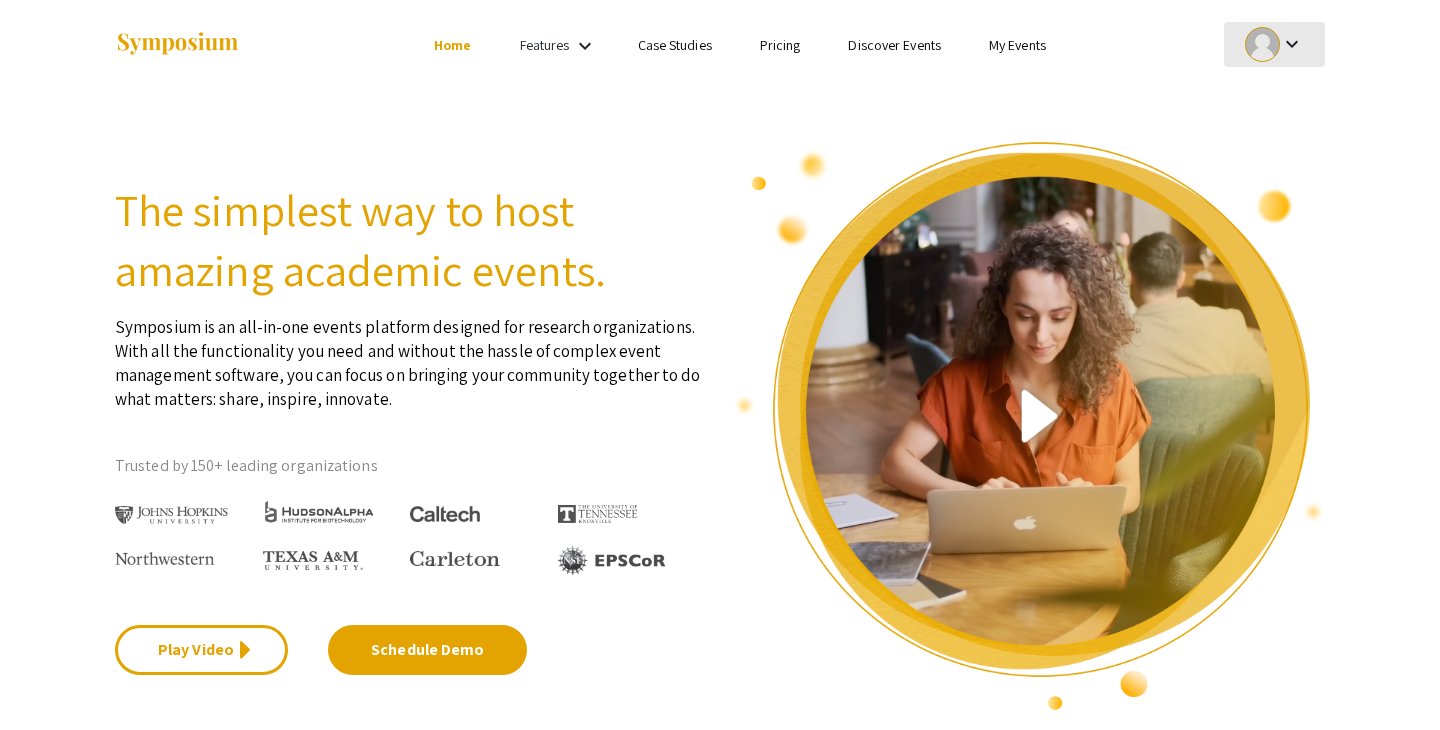 click at bounding box center [1262, 44] 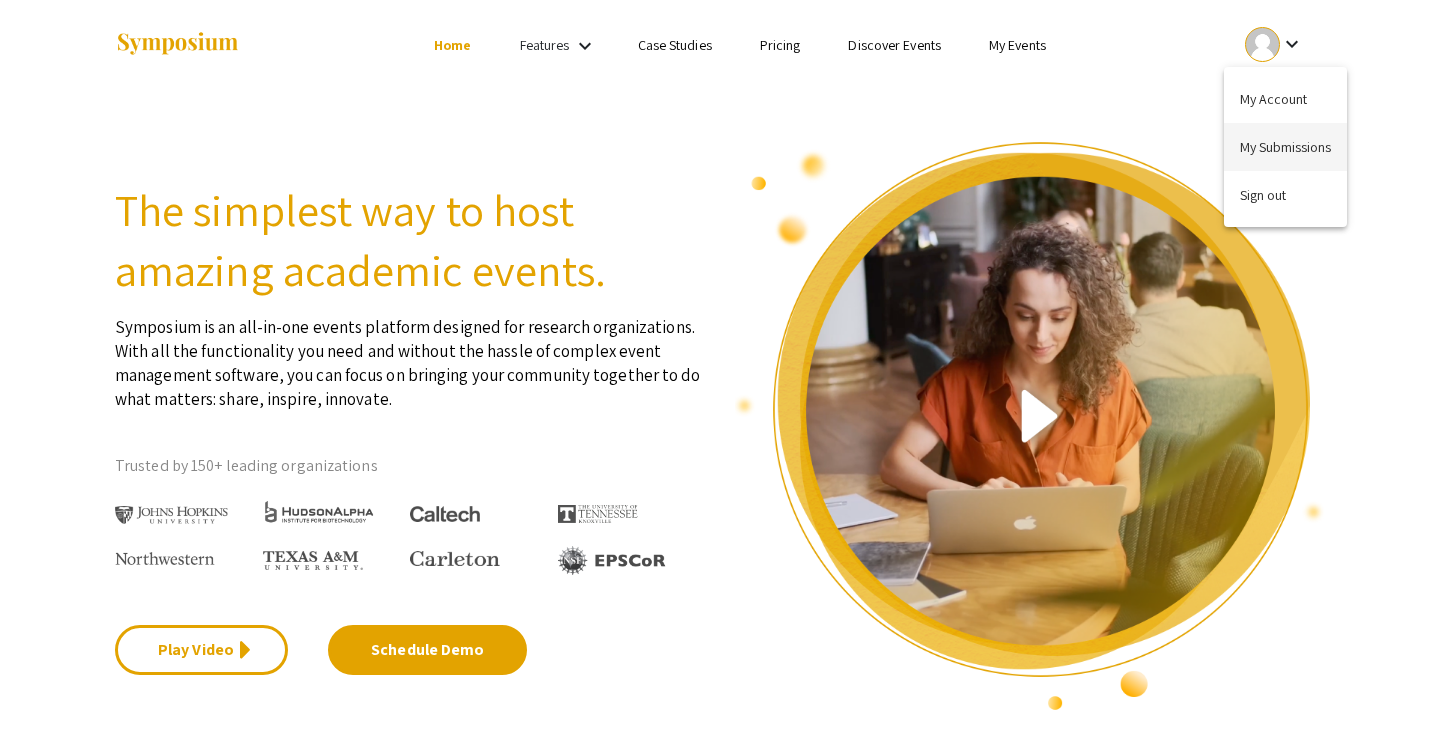click on "My Submissions" at bounding box center (1285, 147) 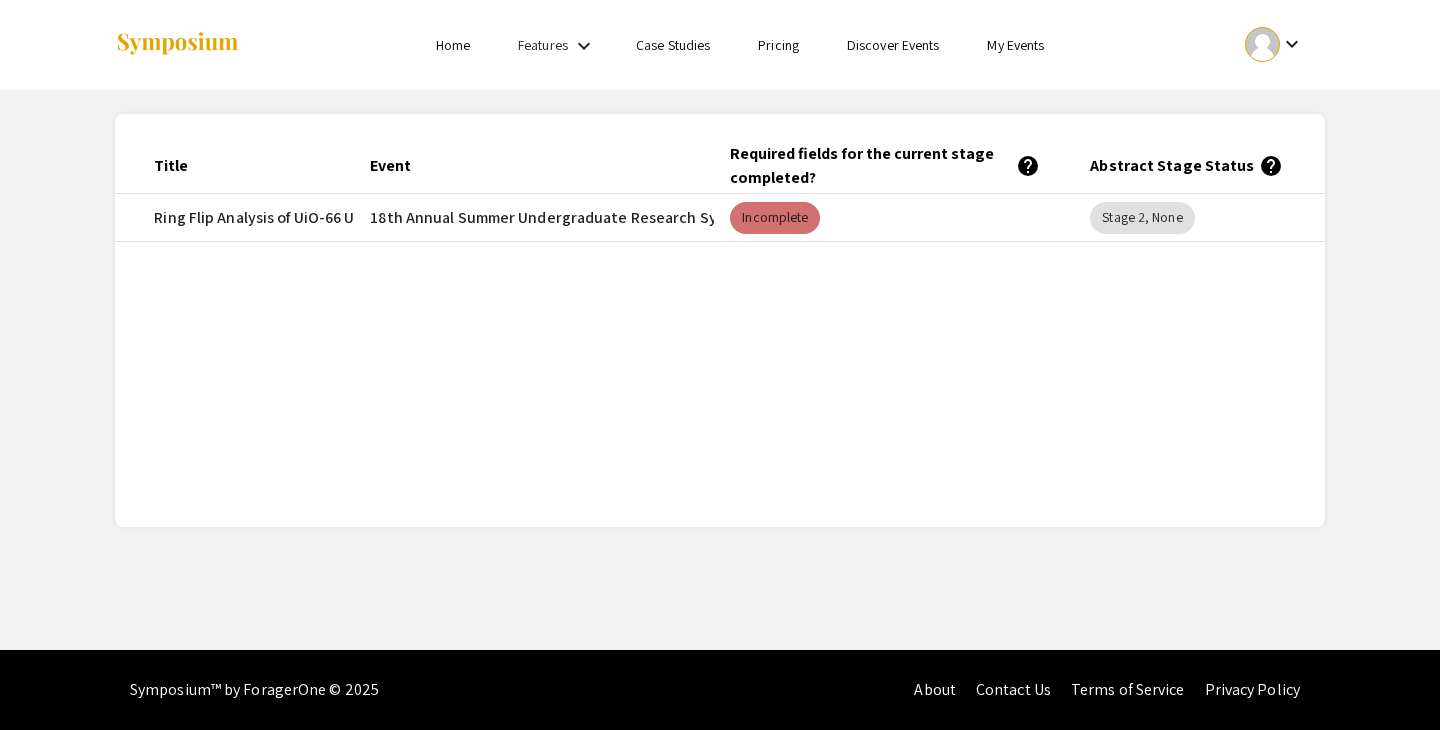 scroll, scrollTop: 0, scrollLeft: 0, axis: both 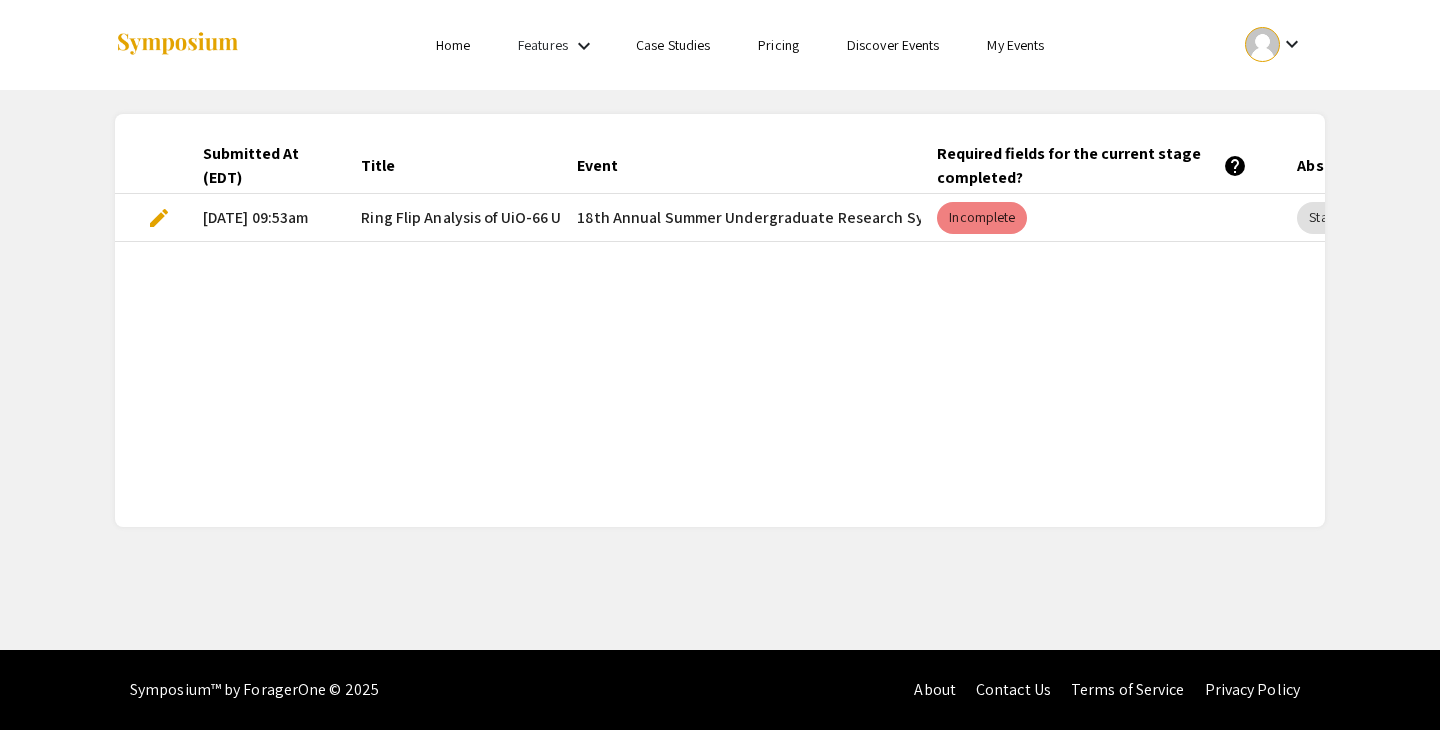 click on "edit" at bounding box center [159, 218] 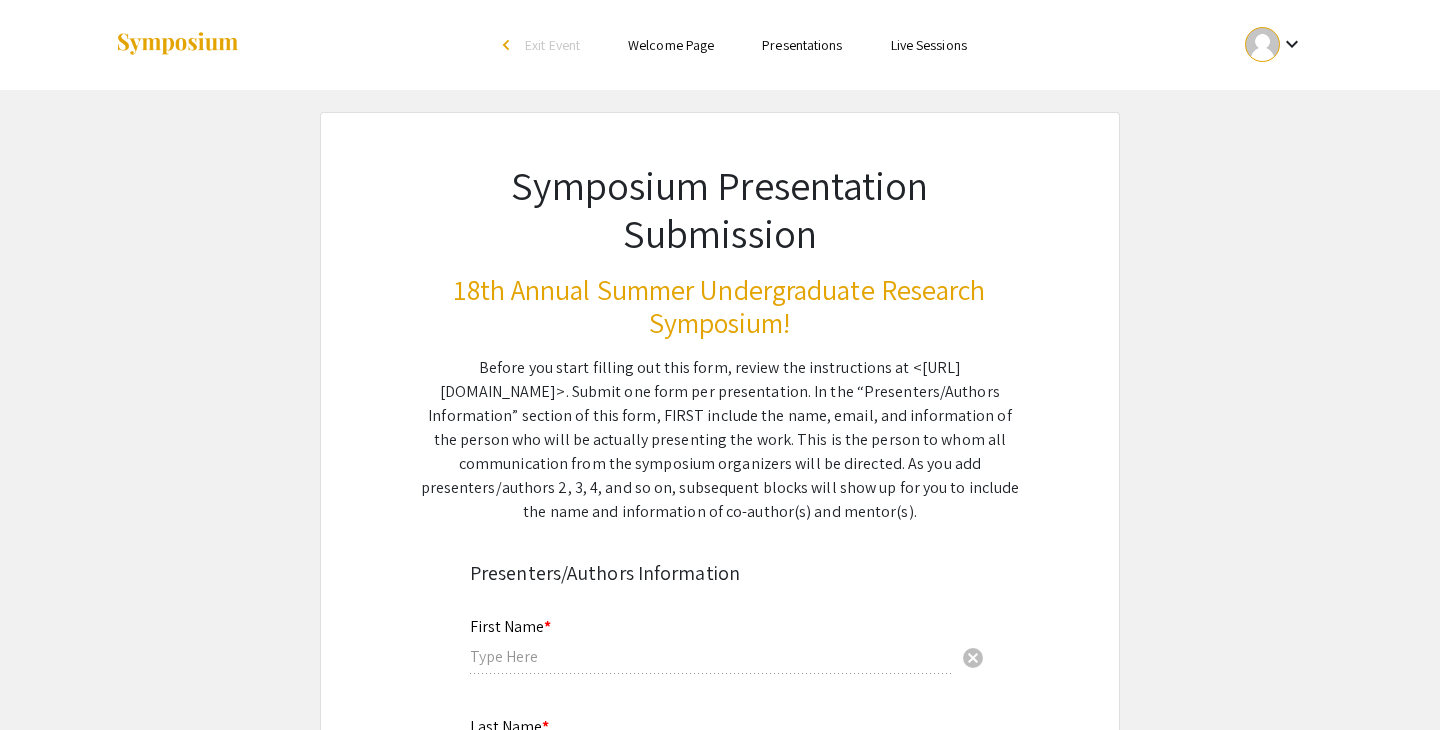 type on "[PERSON_NAME]" 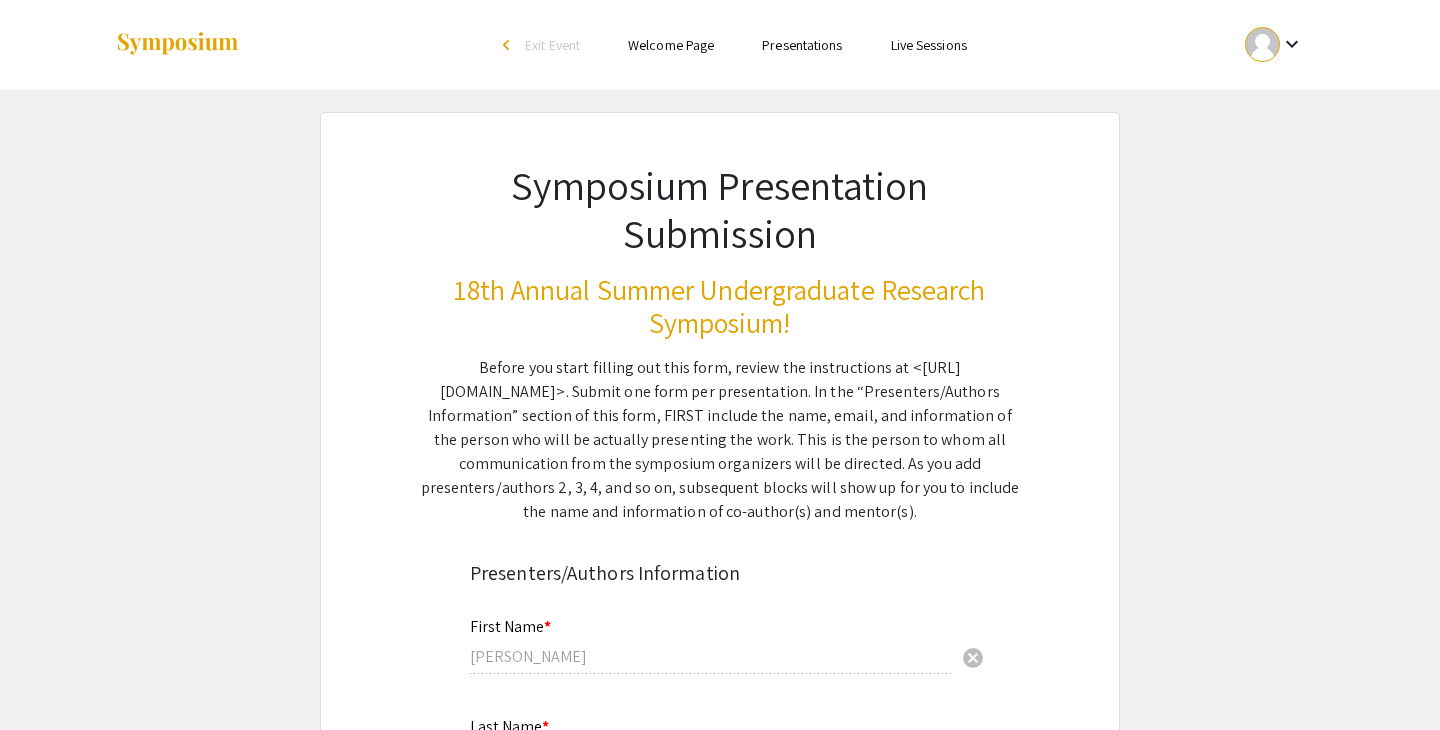 radio on "true" 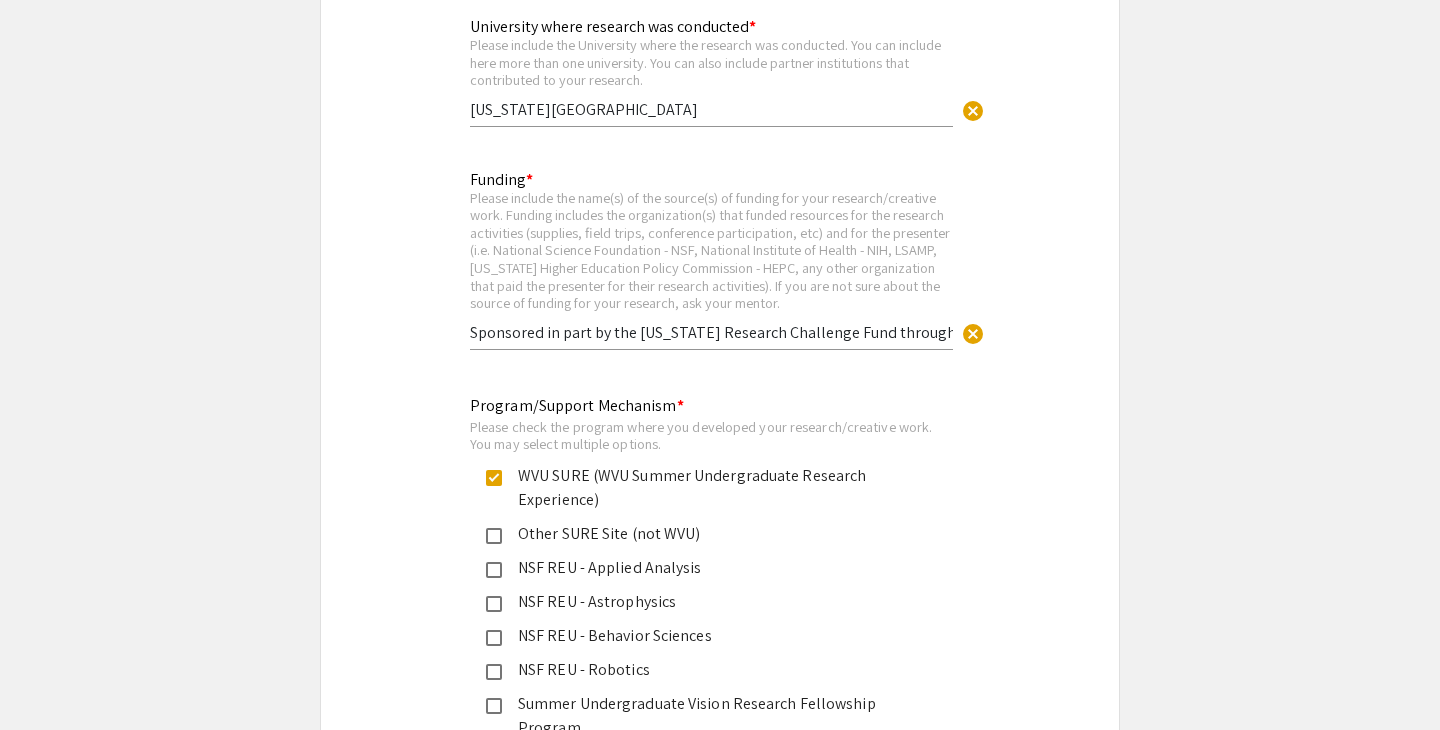 scroll, scrollTop: 5444, scrollLeft: 0, axis: vertical 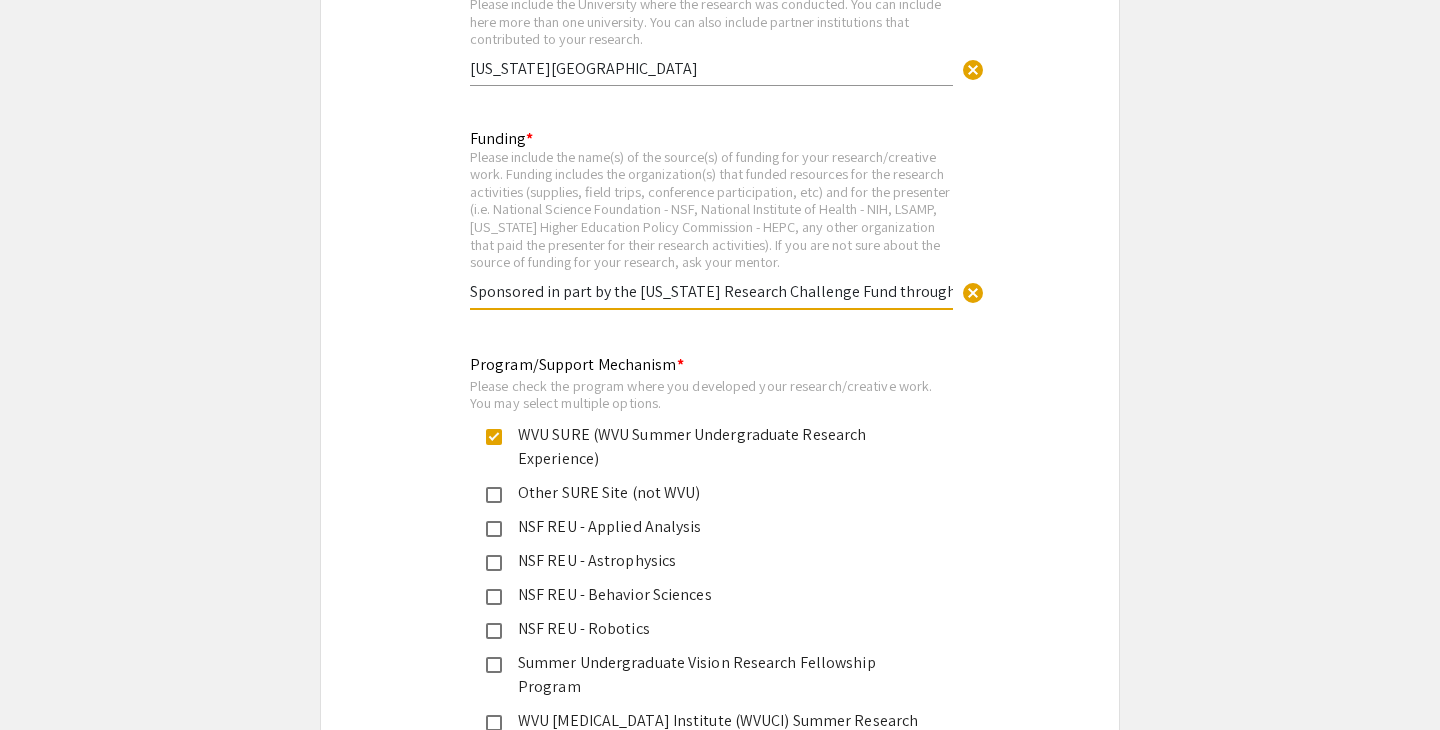 click on "Sponsored in part by the [US_STATE] Research Challenge Fund through a grant from the Division of Science and Research, HEPC and in part by the Department of Chemistry" at bounding box center (711, 291) 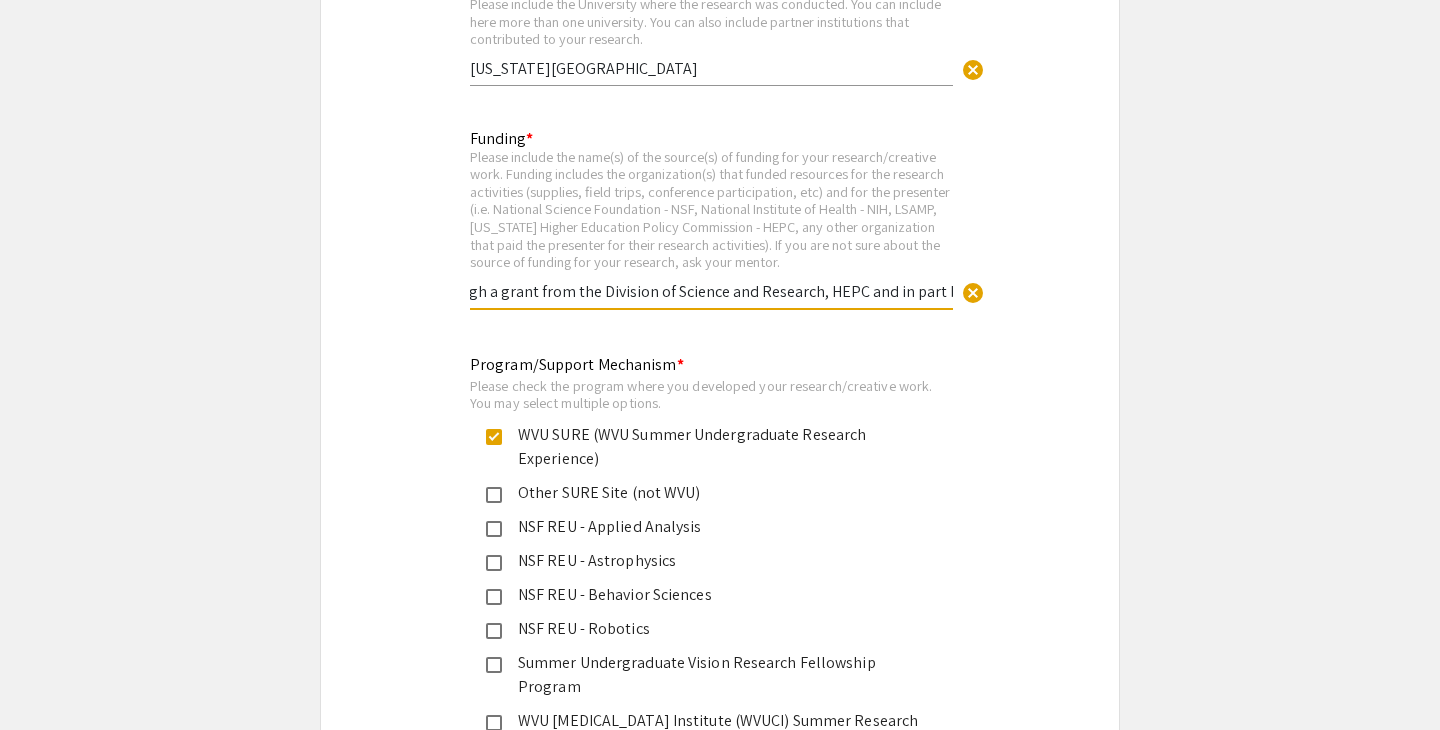 scroll, scrollTop: 0, scrollLeft: 655, axis: horizontal 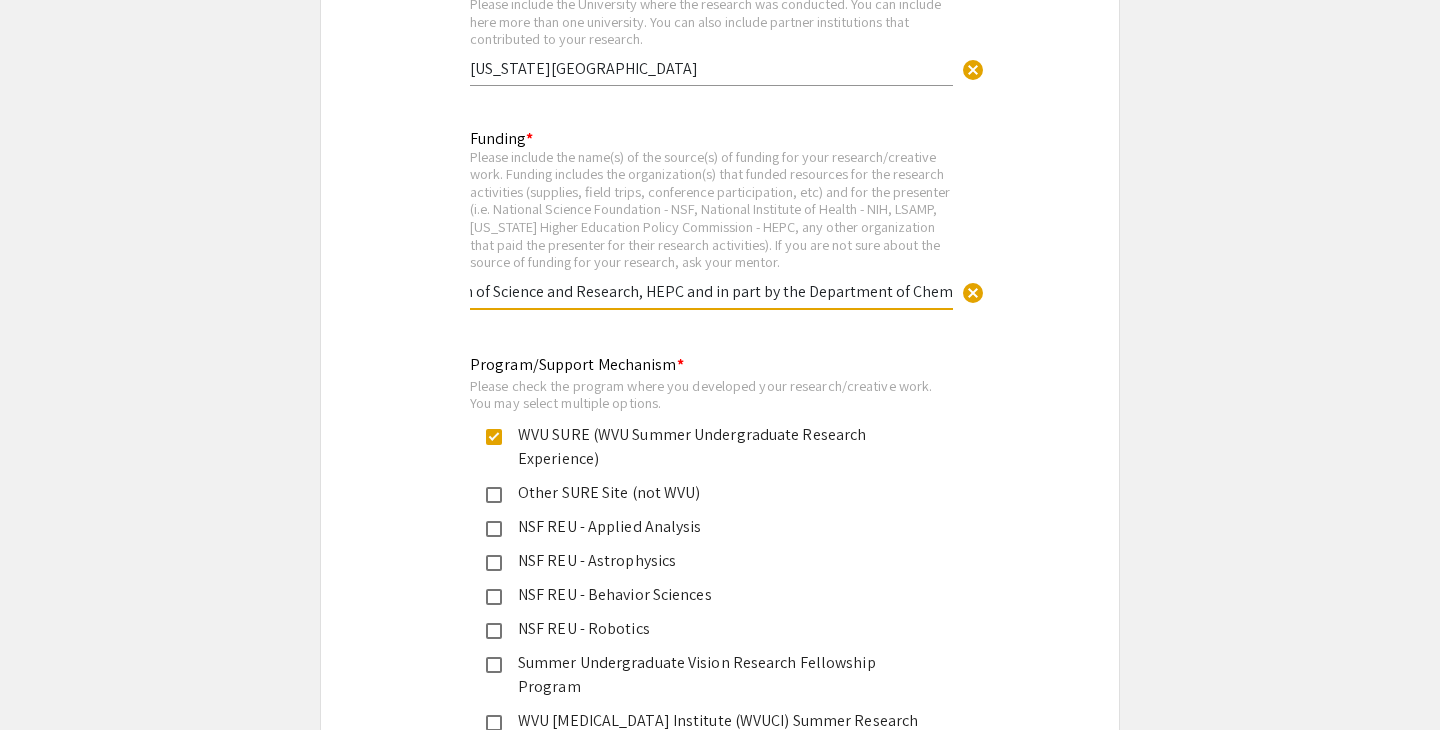 drag, startPoint x: 851, startPoint y: 312, endPoint x: 1080, endPoint y: 316, distance: 229.03493 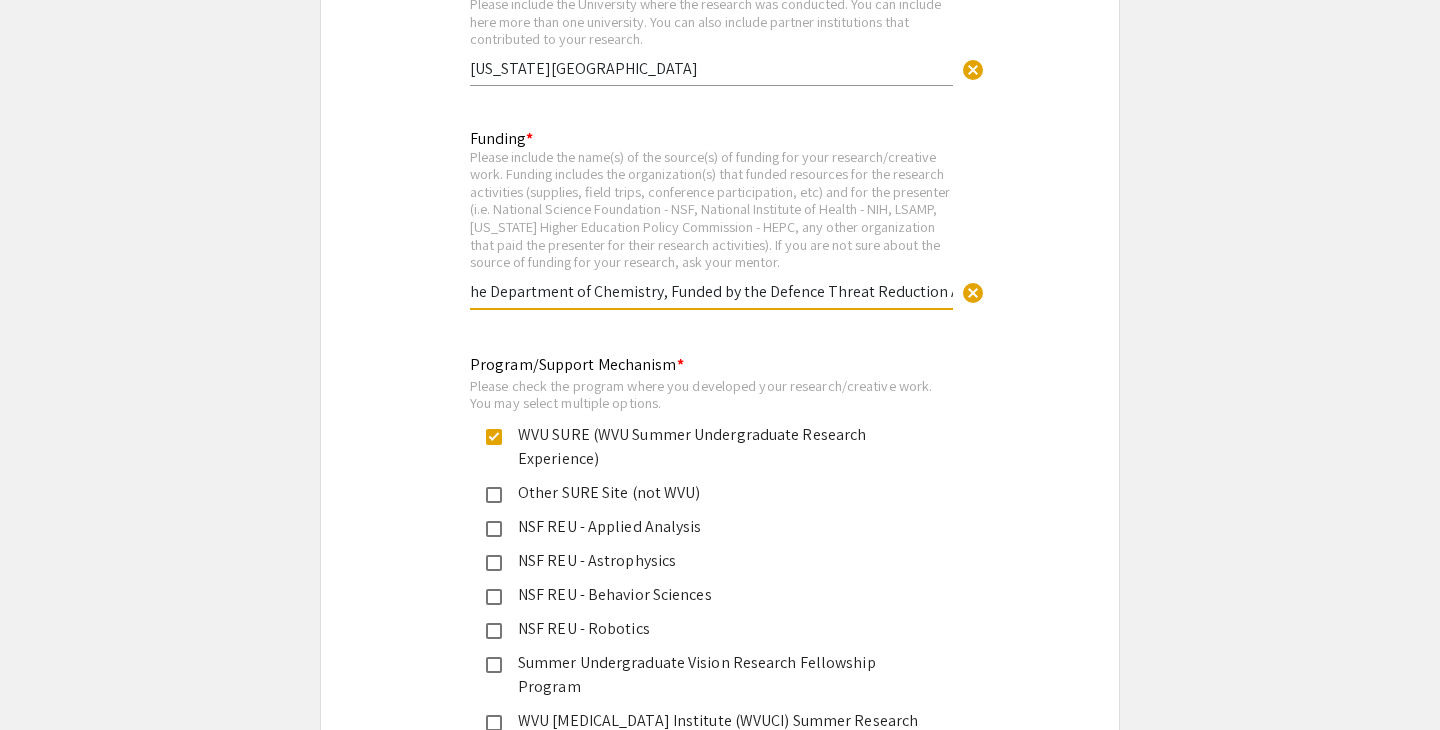 scroll, scrollTop: 0, scrollLeft: 981, axis: horizontal 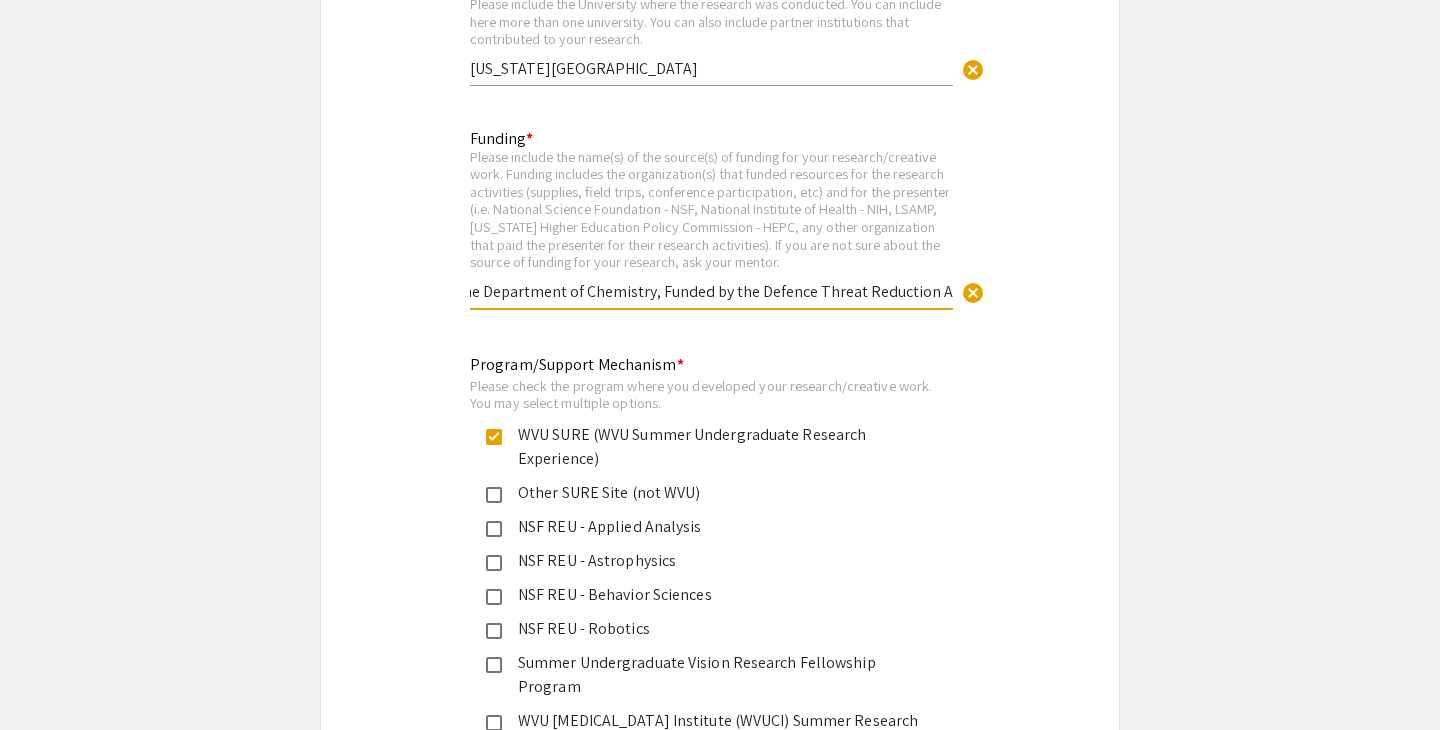 click on "Sponsored in part by the [US_STATE] Research Challenge Fund through a grant from the Division of Science and Research, HEPC and in part by the Department of Chemistry, Funded by the Defence Threat Reduction Agency" at bounding box center (711, 291) 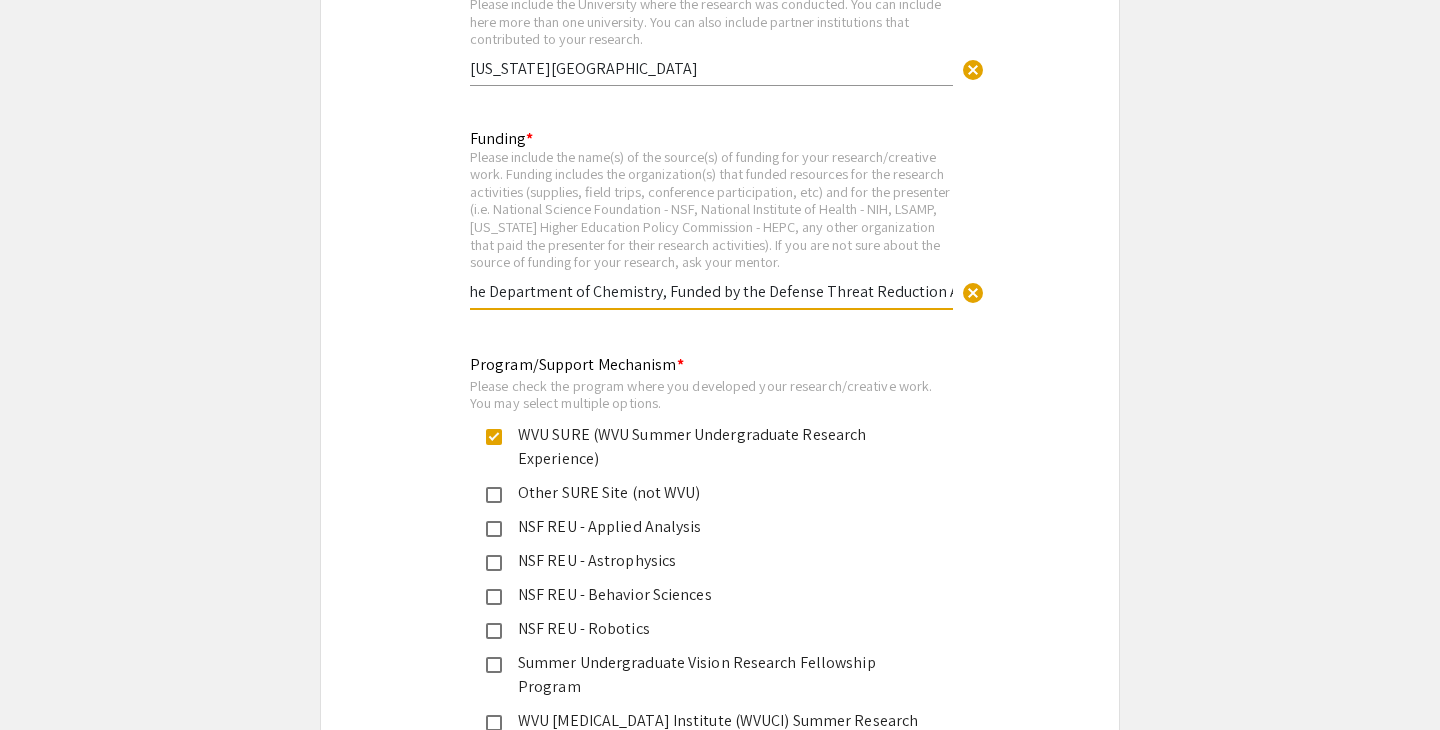 scroll, scrollTop: 0, scrollLeft: 981, axis: horizontal 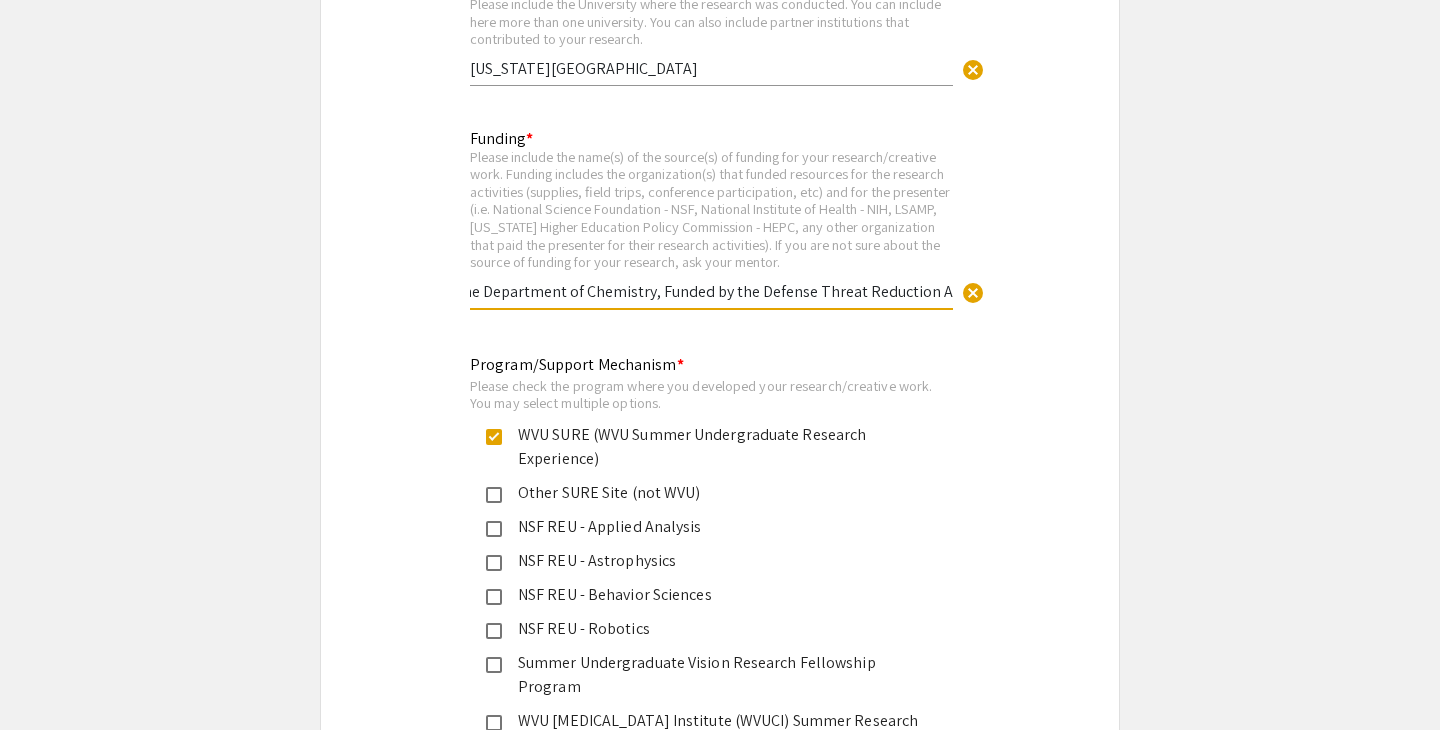 drag, startPoint x: 635, startPoint y: 306, endPoint x: 1122, endPoint y: 315, distance: 487.08316 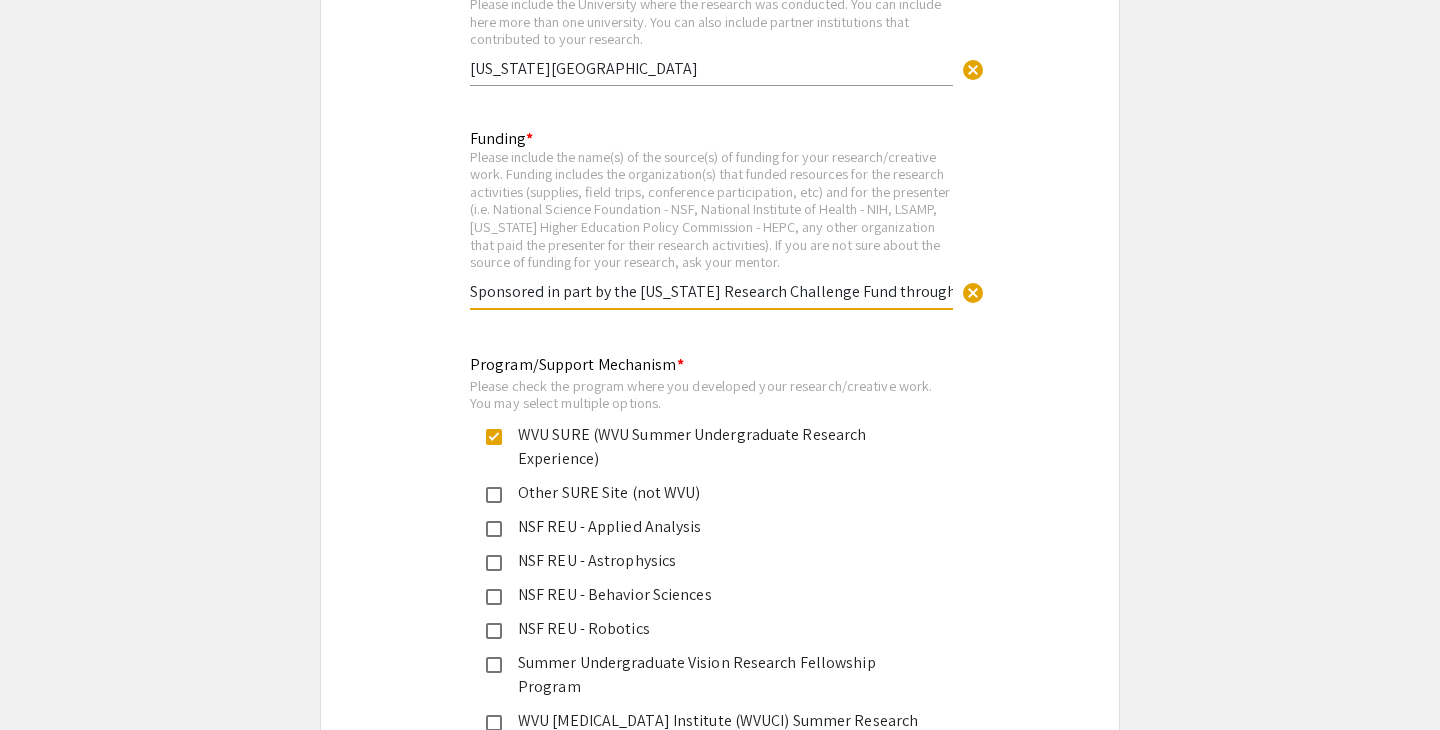 click on "Program/Support Mechanism * Please check the program where you developed your research/creative work. You may select multiple options.  WVU SURE (WVU Summer Undergraduate Research Experience)   Other SURE Site (not WVU)   NSF REU - Applied Analysis   NSF REU - Astrophysics   NSF REU - Behavior Sciences   NSF REU - Robotics   Summer Undergraduate Vision Research Fellowship Program   [GEOGRAPHIC_DATA][MEDICAL_DATA] (WVUCI) Summer Research Fellowship Program   HSC Summer Program for Undergraduate Research in Biomedical Sciences (SPUR)   HSC MD/PhD Summer Internship   IMMB Summer Internship   AGE - ADAR Scholars Program   Other   Clear" 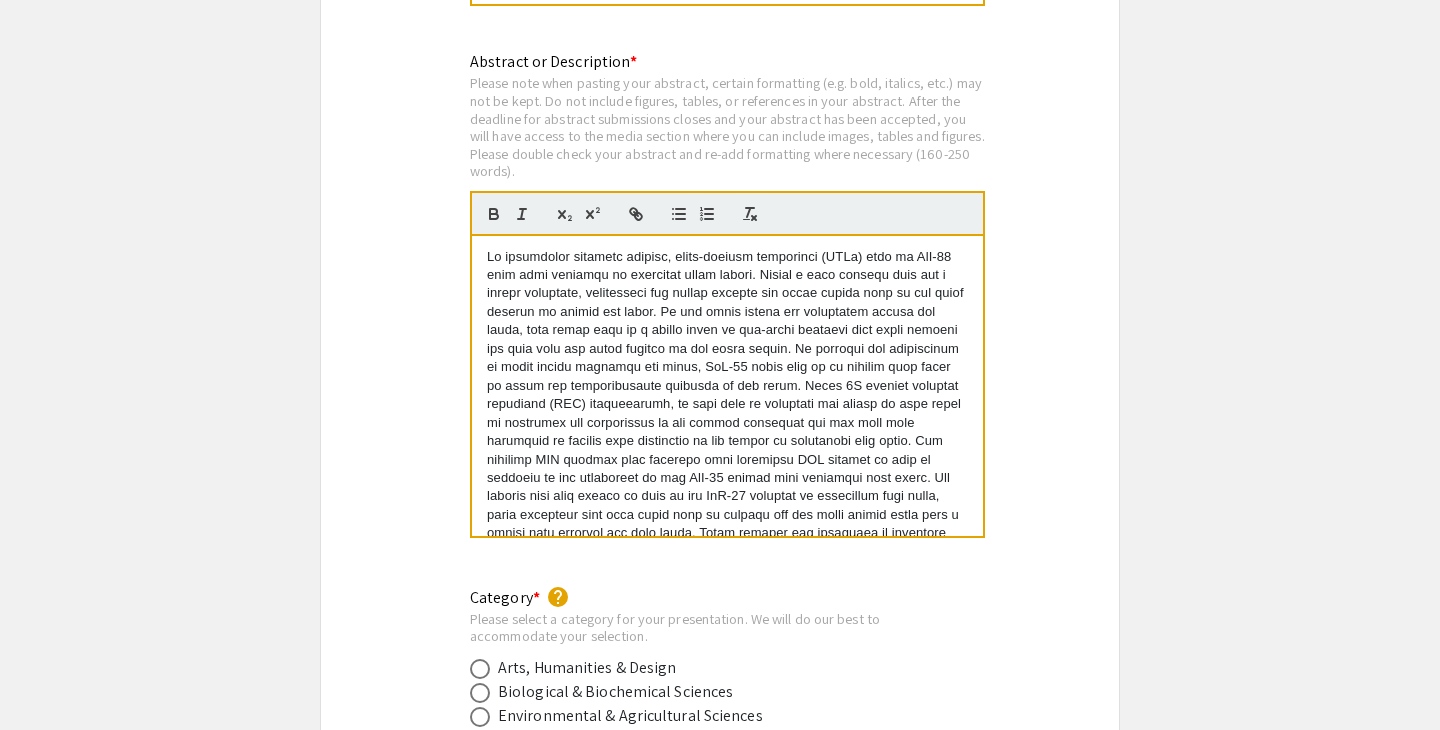 scroll, scrollTop: 4198, scrollLeft: 0, axis: vertical 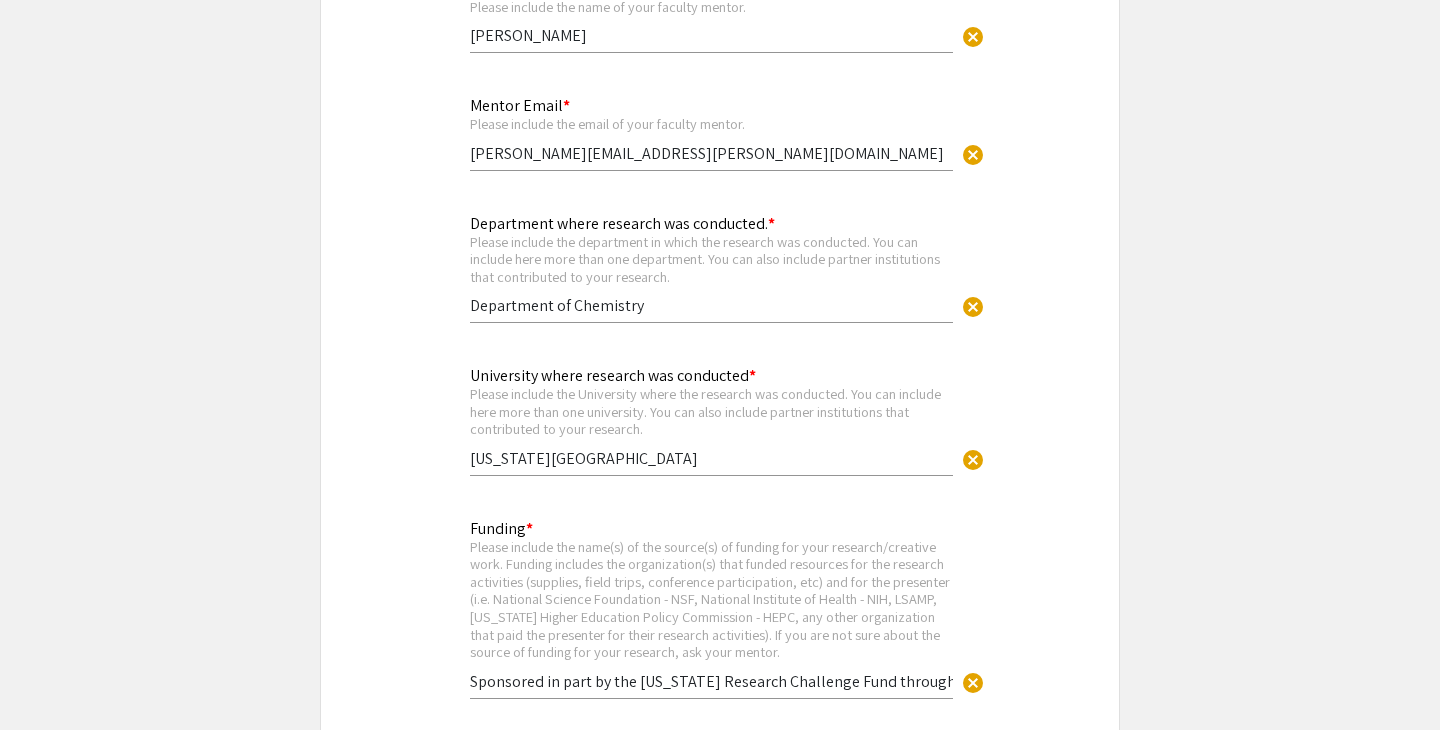 drag, startPoint x: 472, startPoint y: 238, endPoint x: 829, endPoint y: 237, distance: 357.0014 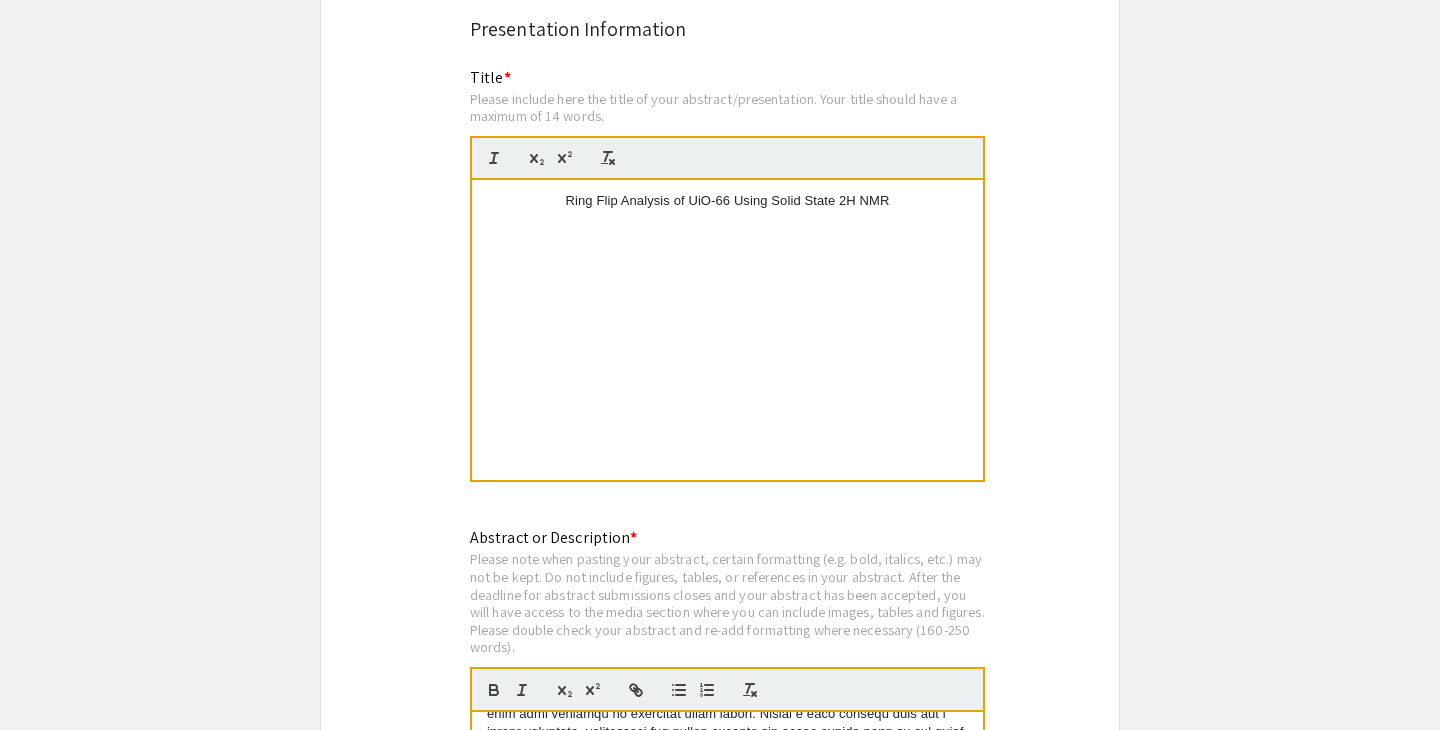 scroll, scrollTop: 3686, scrollLeft: 0, axis: vertical 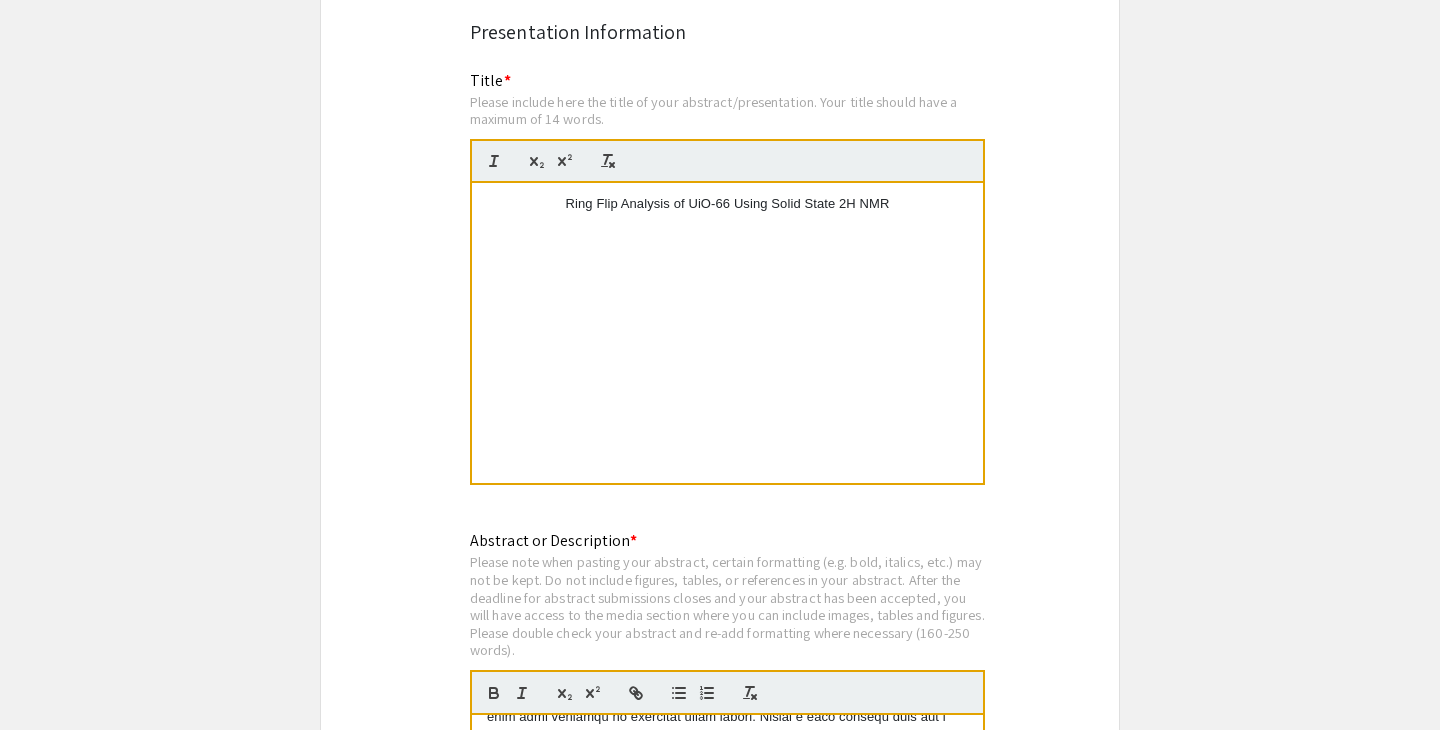 drag, startPoint x: 903, startPoint y: 212, endPoint x: 459, endPoint y: 205, distance: 444.05518 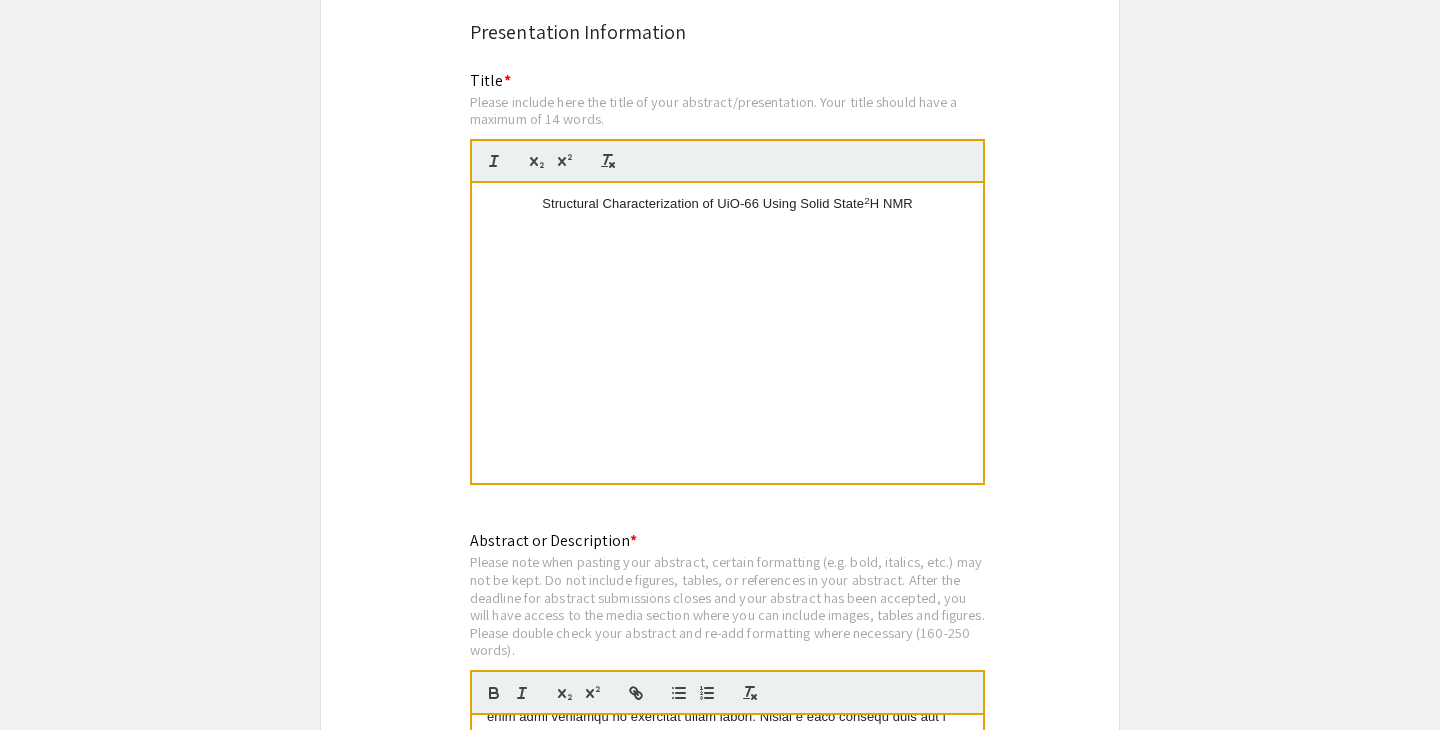 type 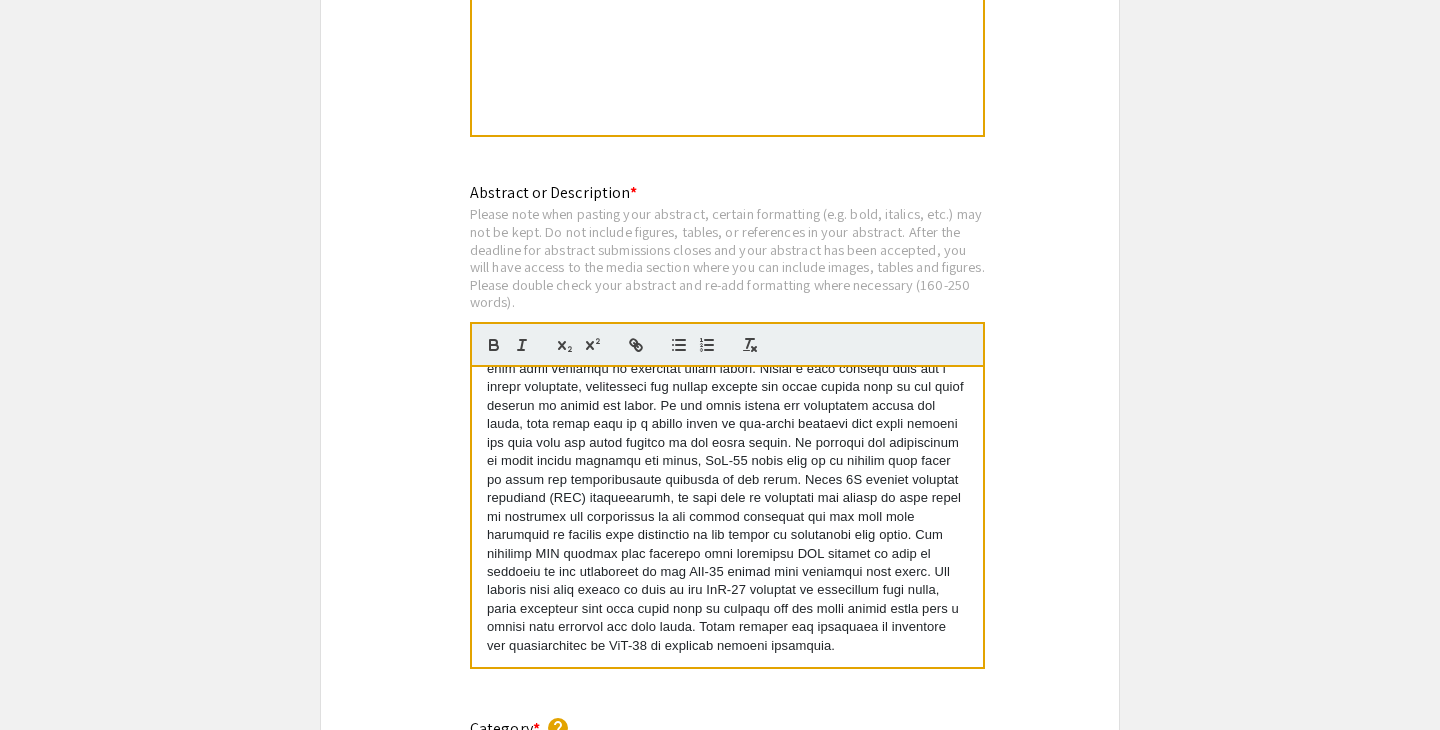 scroll, scrollTop: 4039, scrollLeft: 0, axis: vertical 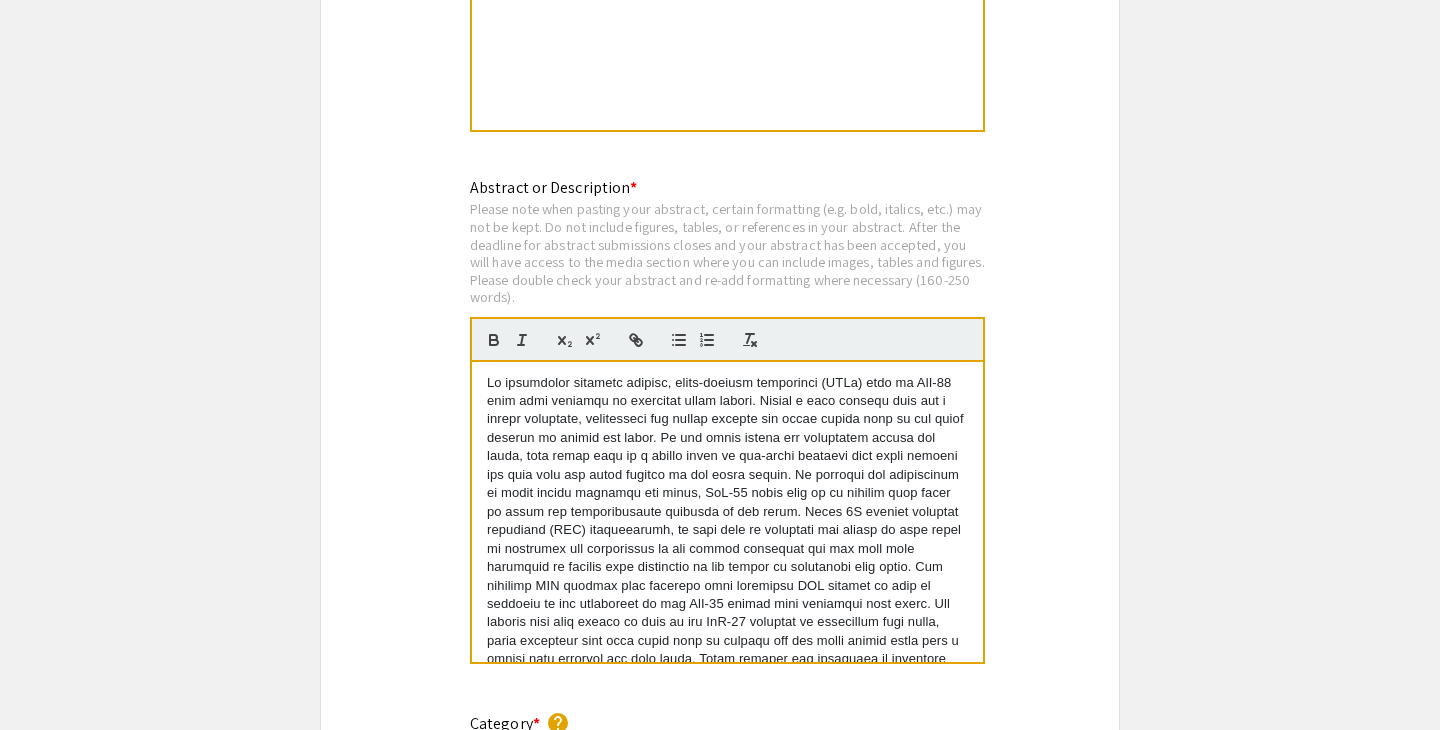 drag, startPoint x: 825, startPoint y: 658, endPoint x: 452, endPoint y: 269, distance: 538.93414 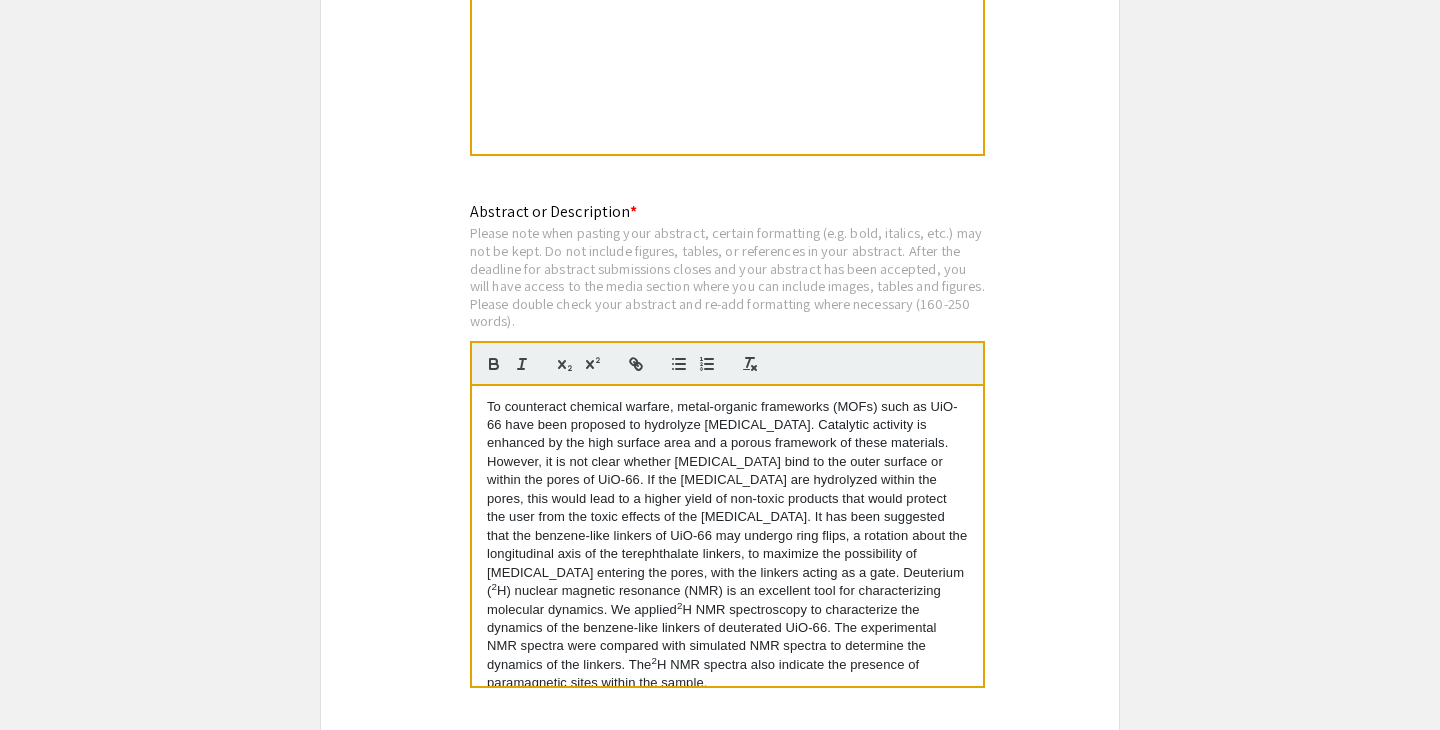 scroll, scrollTop: 4064, scrollLeft: 0, axis: vertical 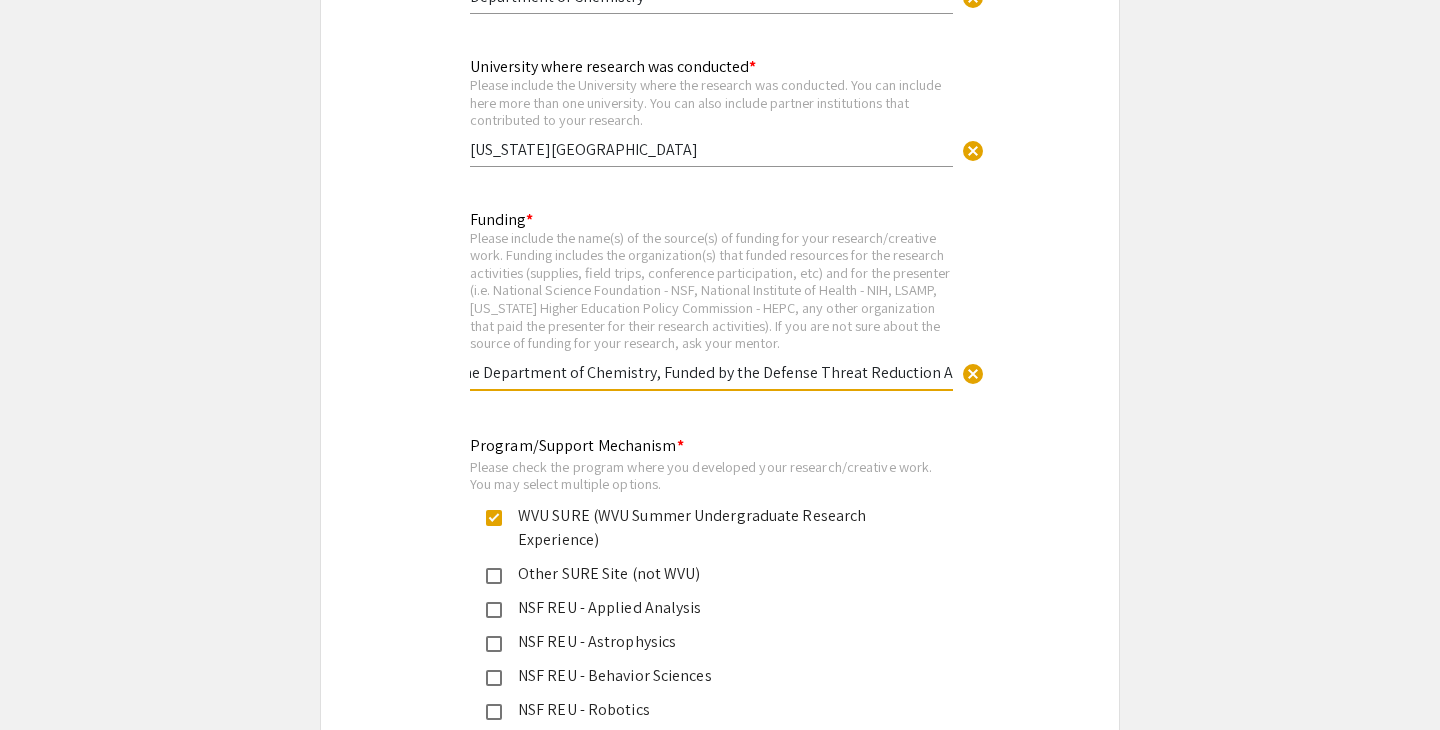 drag, startPoint x: 787, startPoint y: 394, endPoint x: 1028, endPoint y: 409, distance: 241.46635 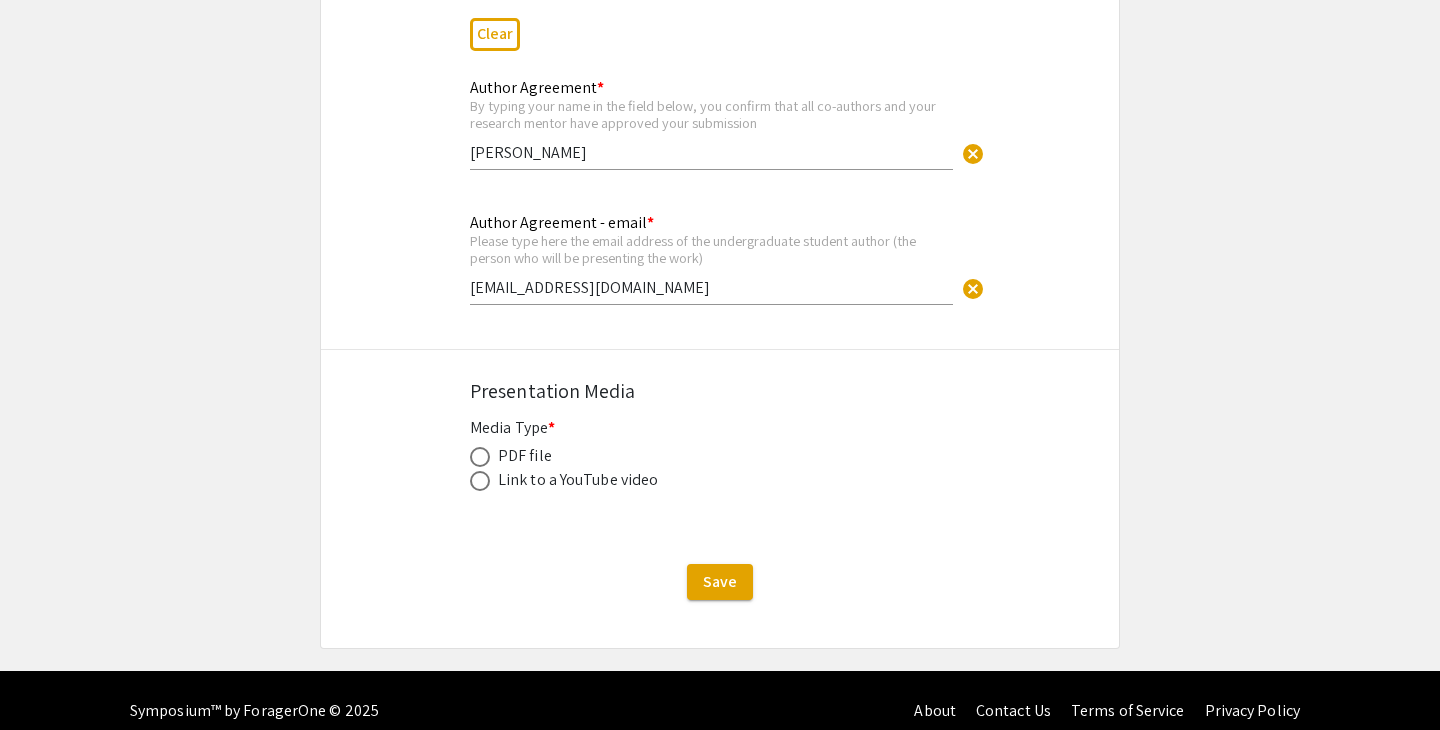 scroll, scrollTop: 6431, scrollLeft: 0, axis: vertical 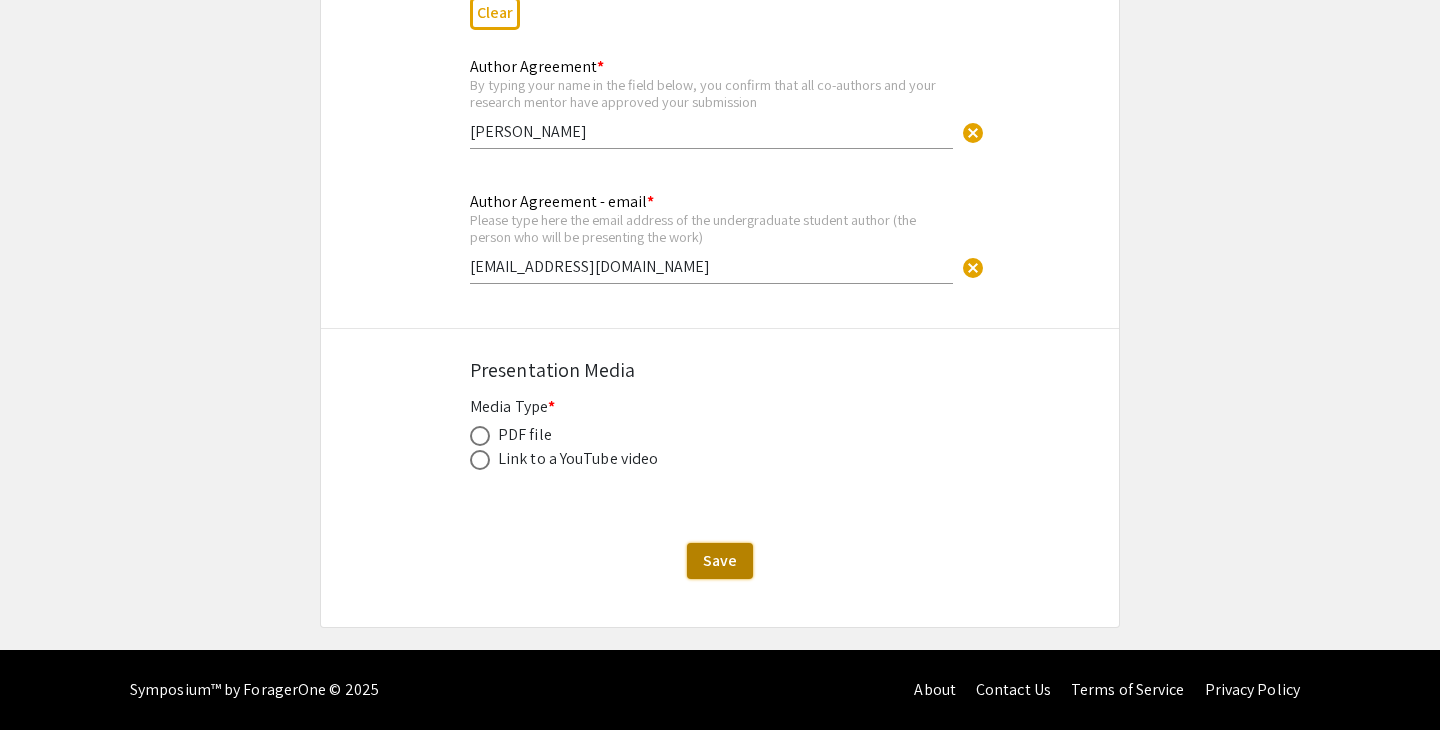 click on "Save" 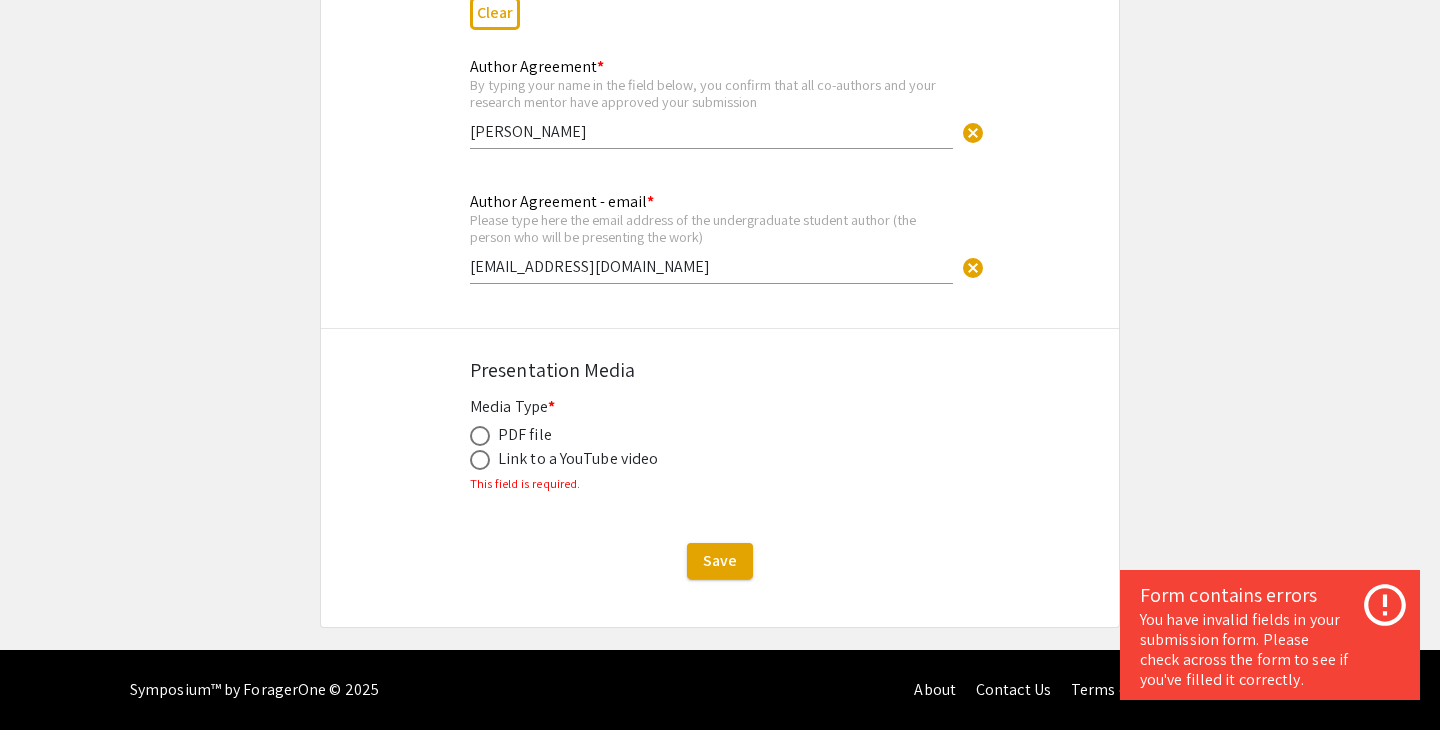 click on "PDF file" 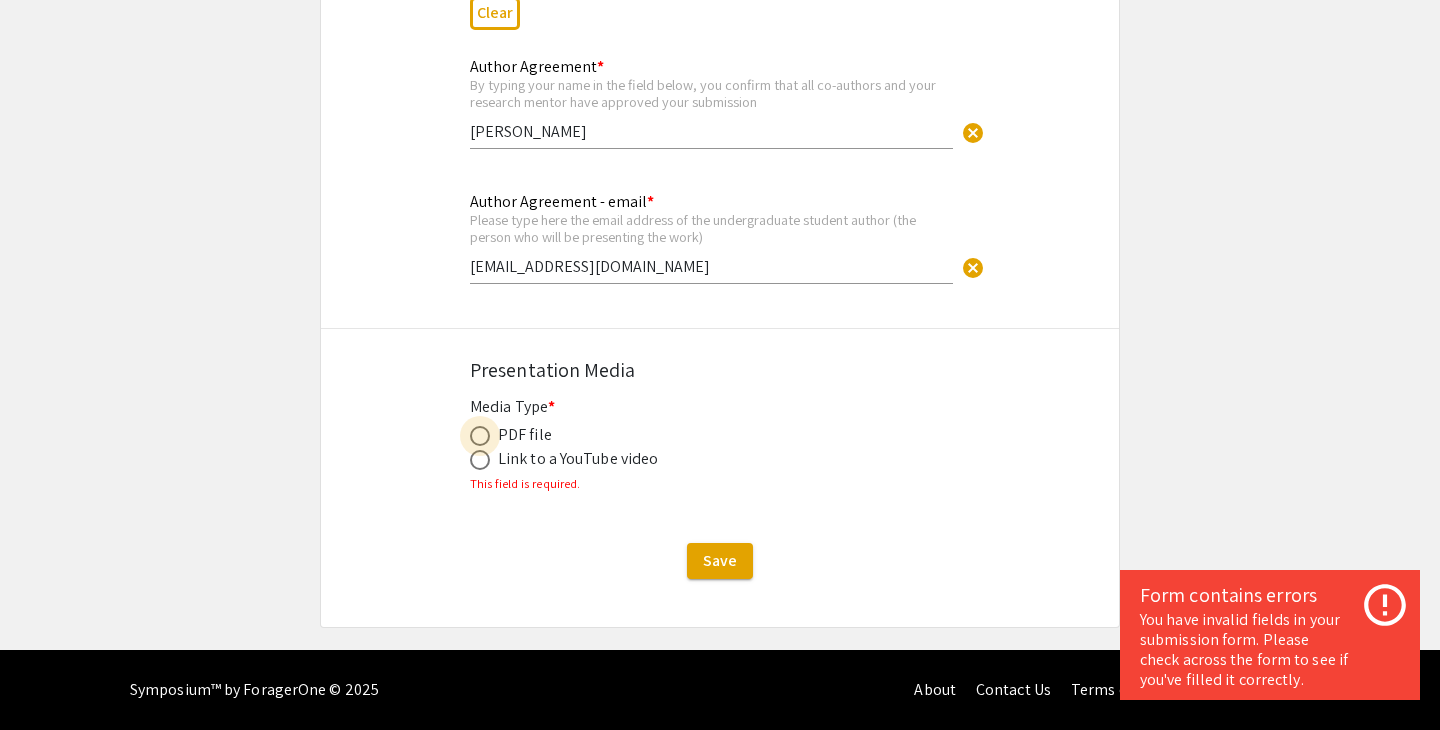 click at bounding box center (480, 436) 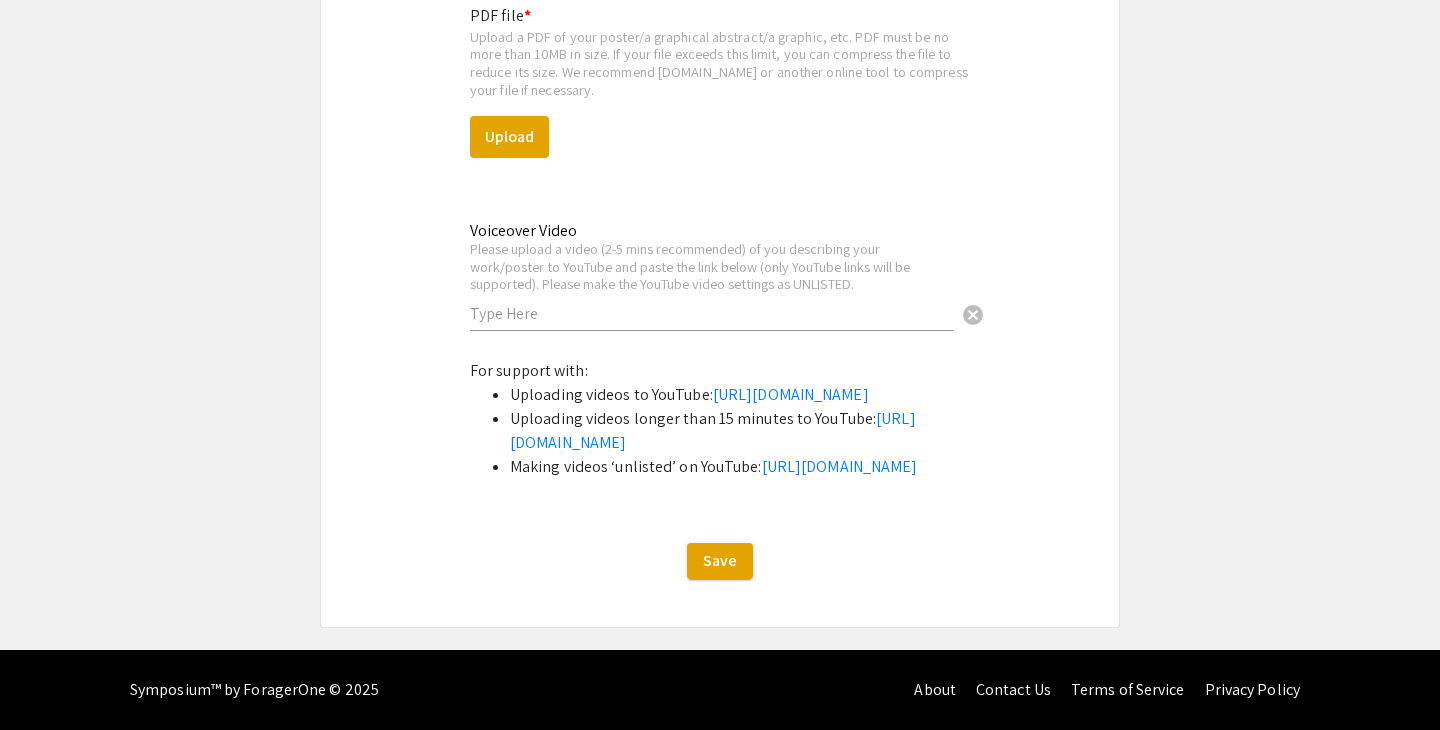 scroll, scrollTop: 6985, scrollLeft: 0, axis: vertical 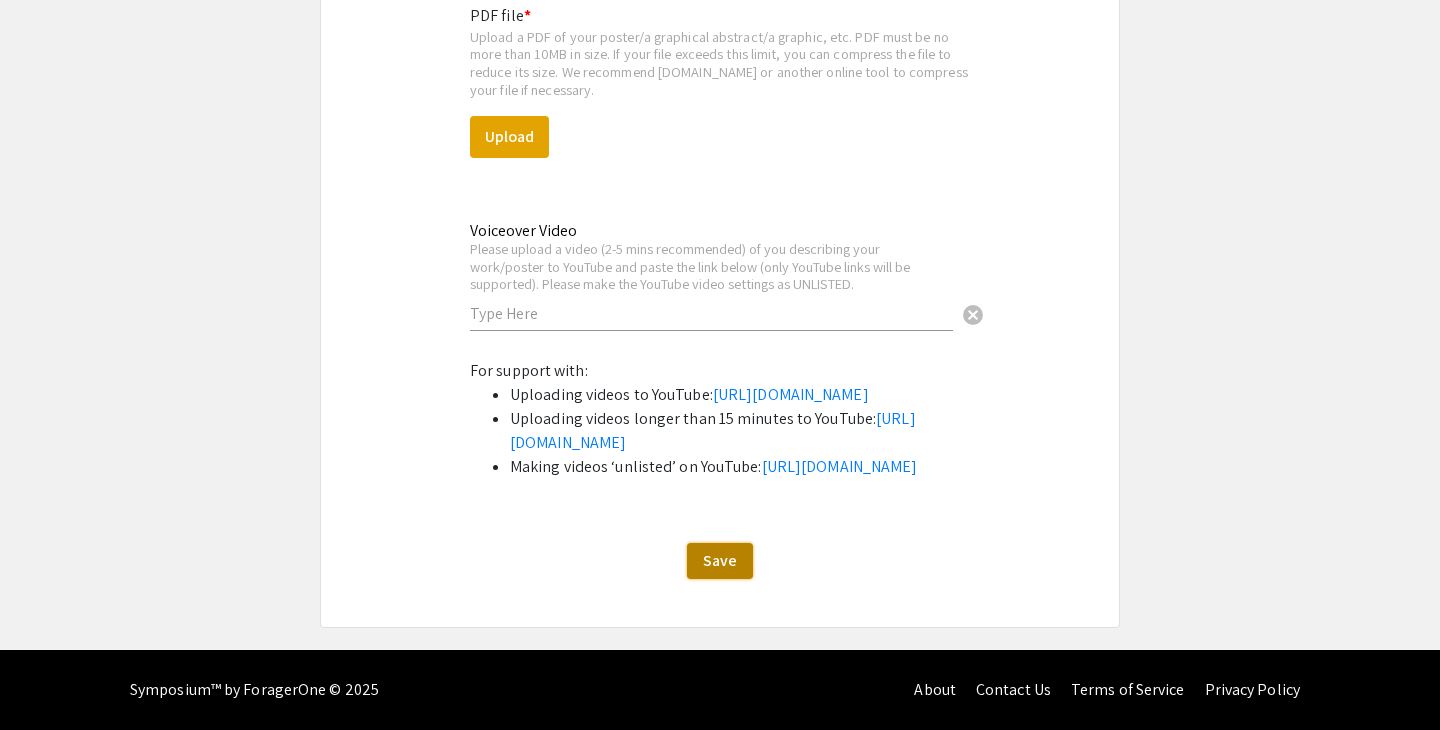 click on "Save" 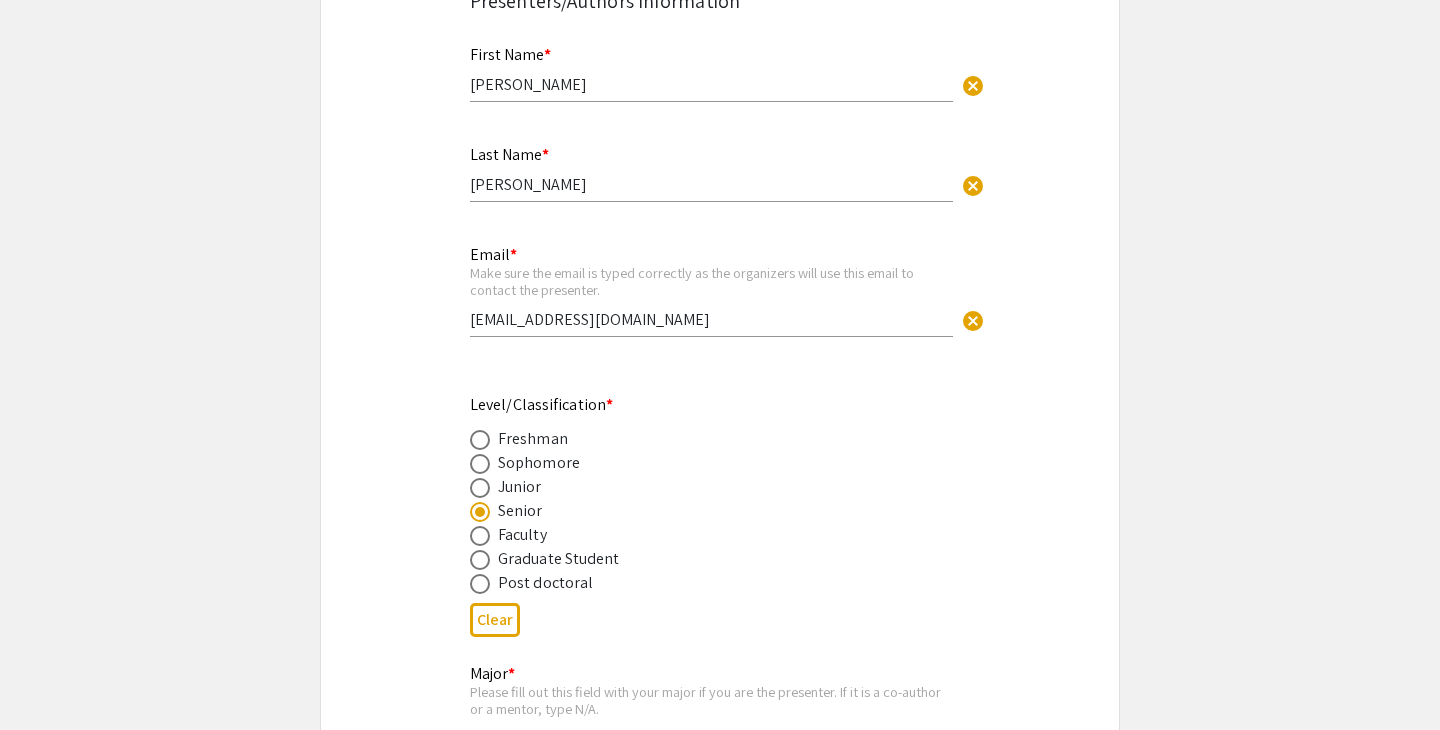 scroll, scrollTop: 0, scrollLeft: 0, axis: both 